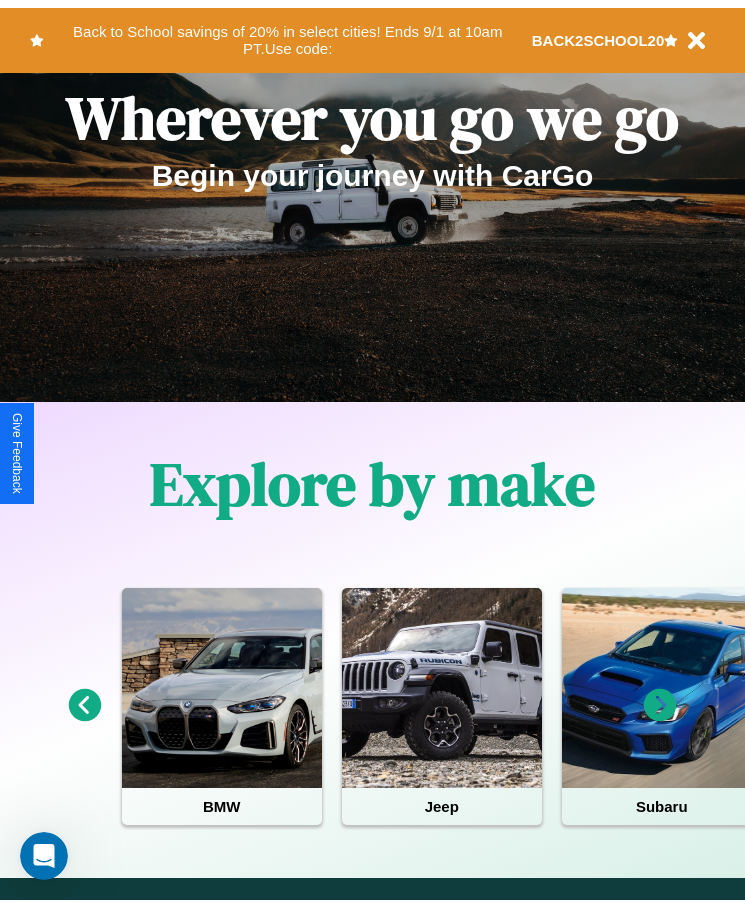 scroll, scrollTop: 0, scrollLeft: 0, axis: both 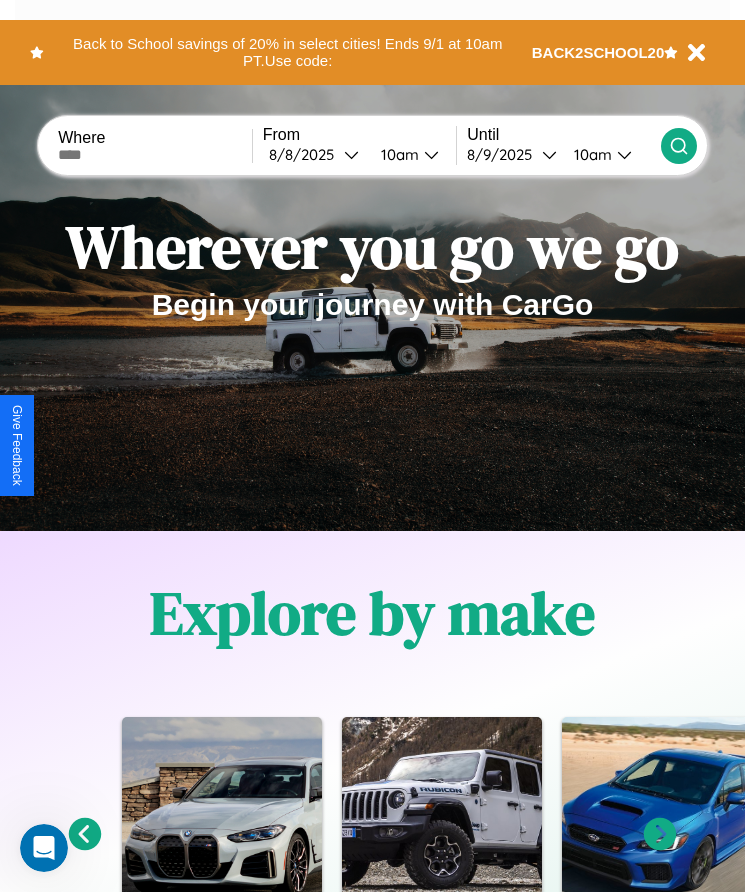 click at bounding box center (155, 155) 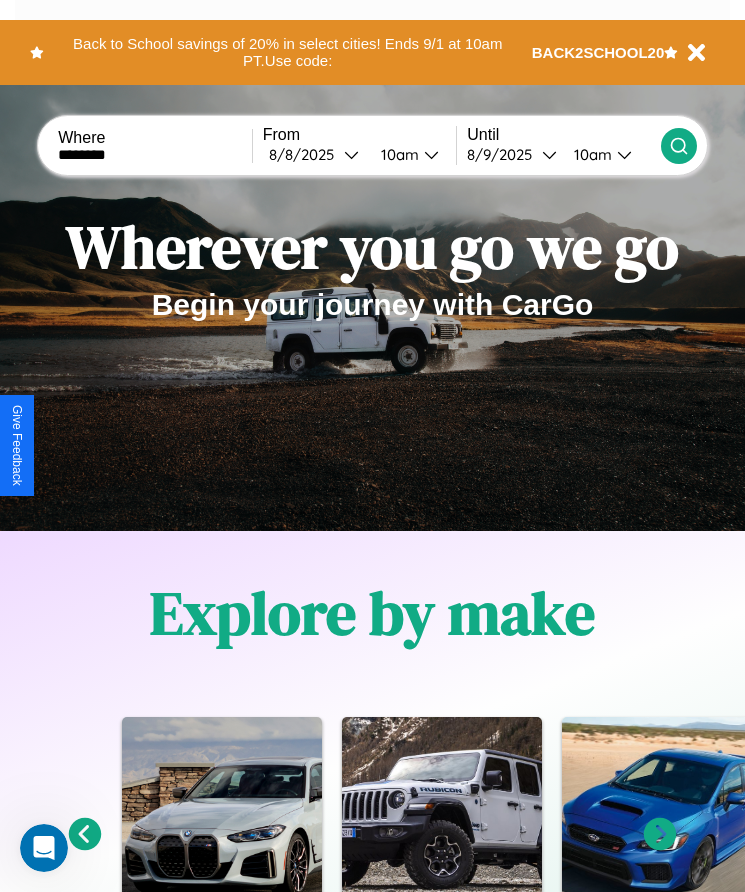 type on "********" 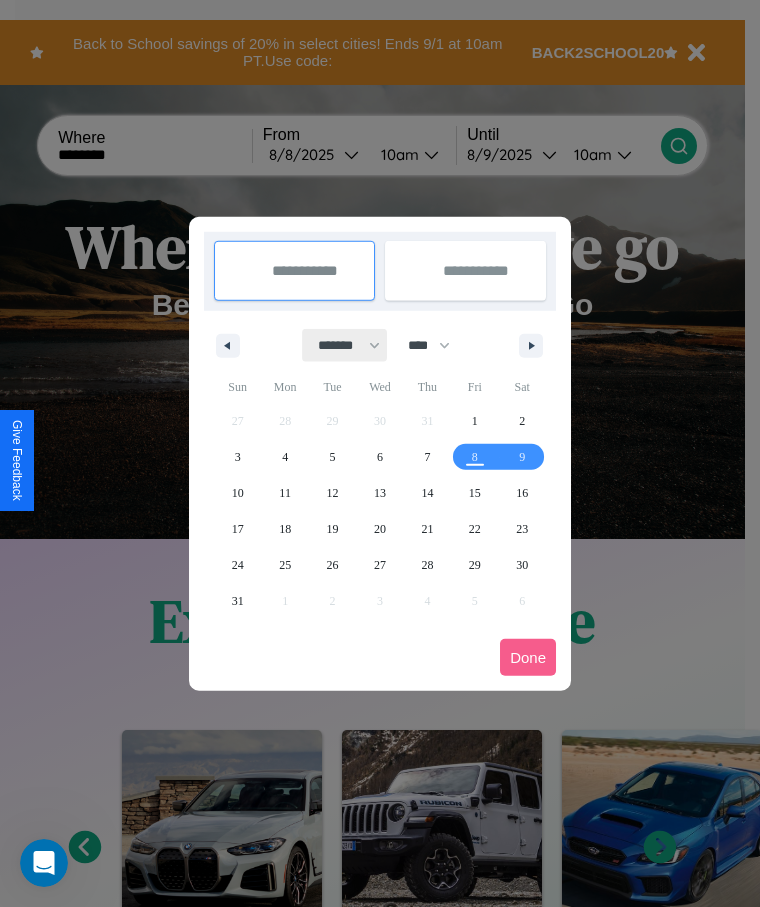 click on "******* ******** ***** ***** *** **** **** ****** ********* ******* ******** ********" at bounding box center (345, 345) 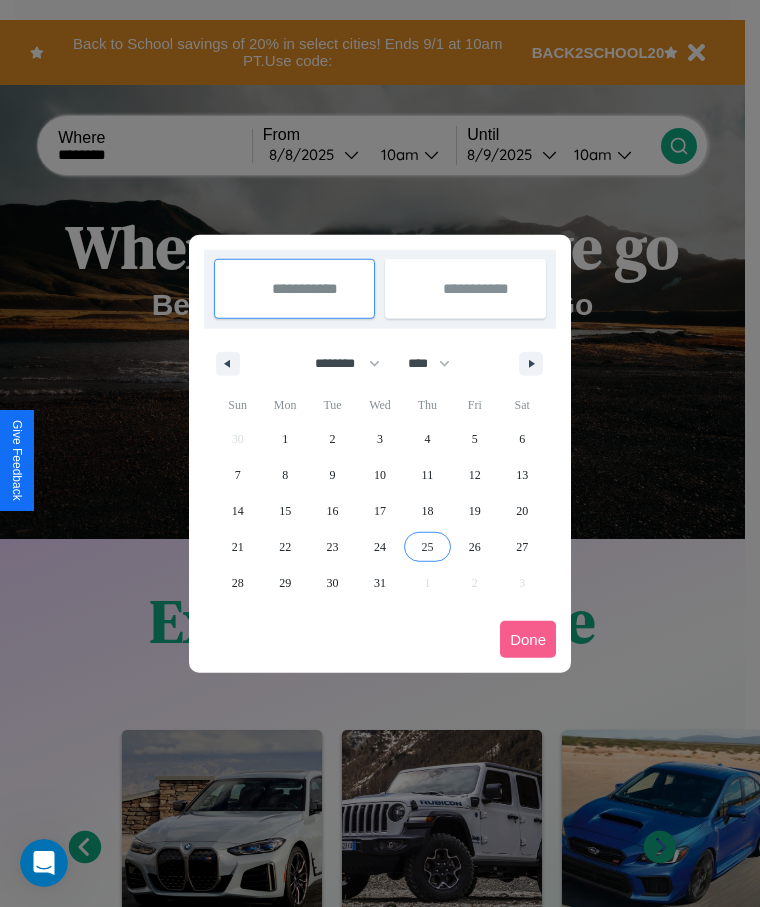 click on "25" at bounding box center [427, 547] 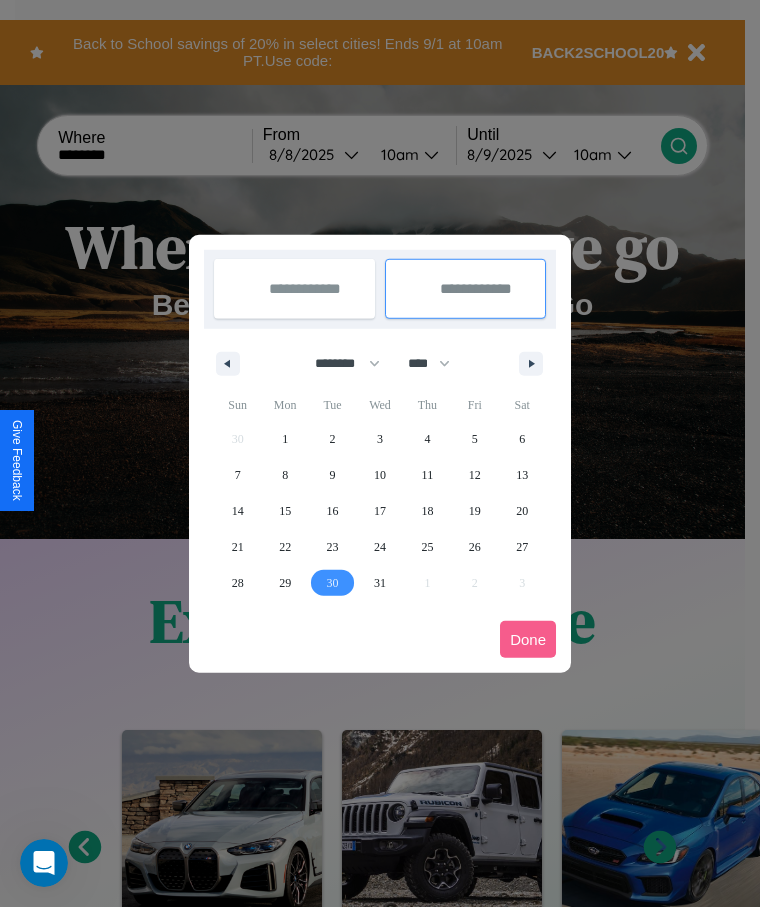 click on "30" at bounding box center [333, 583] 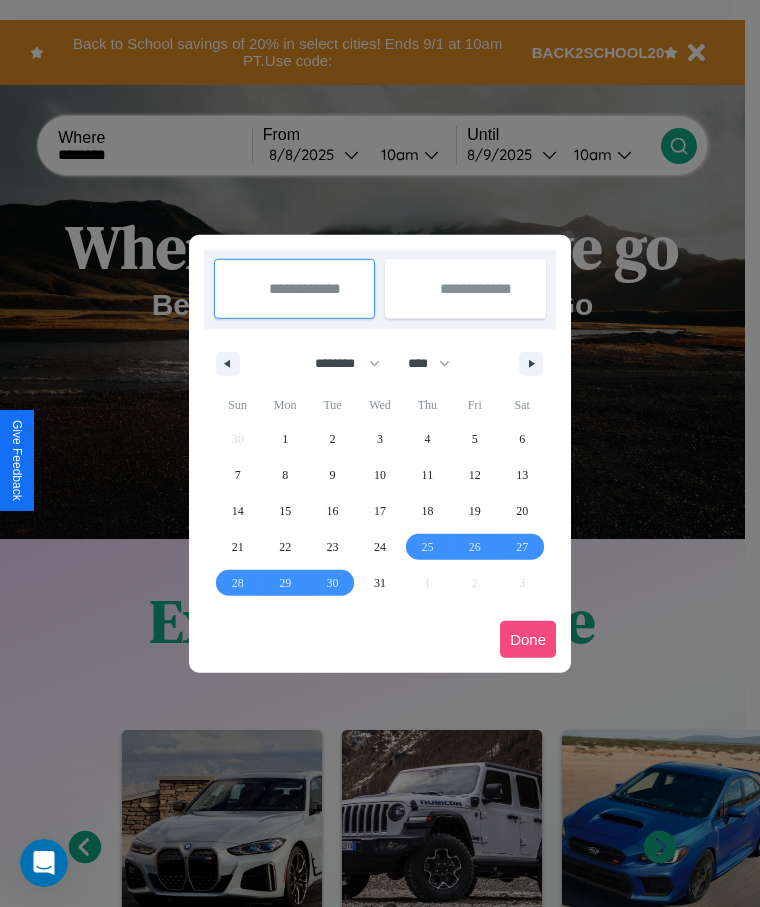 click on "Done" at bounding box center (528, 639) 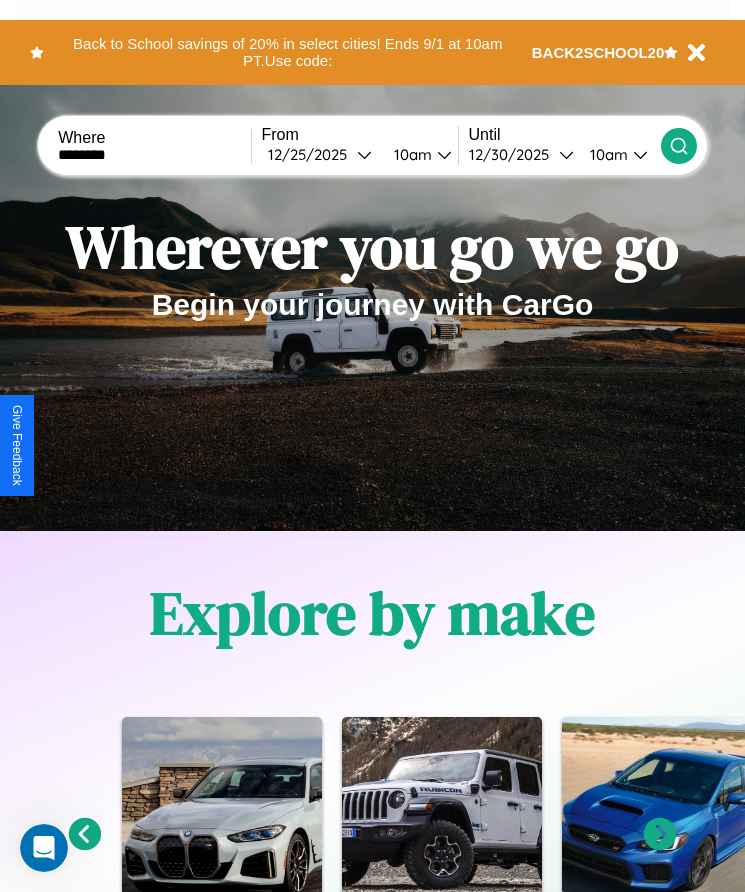 click 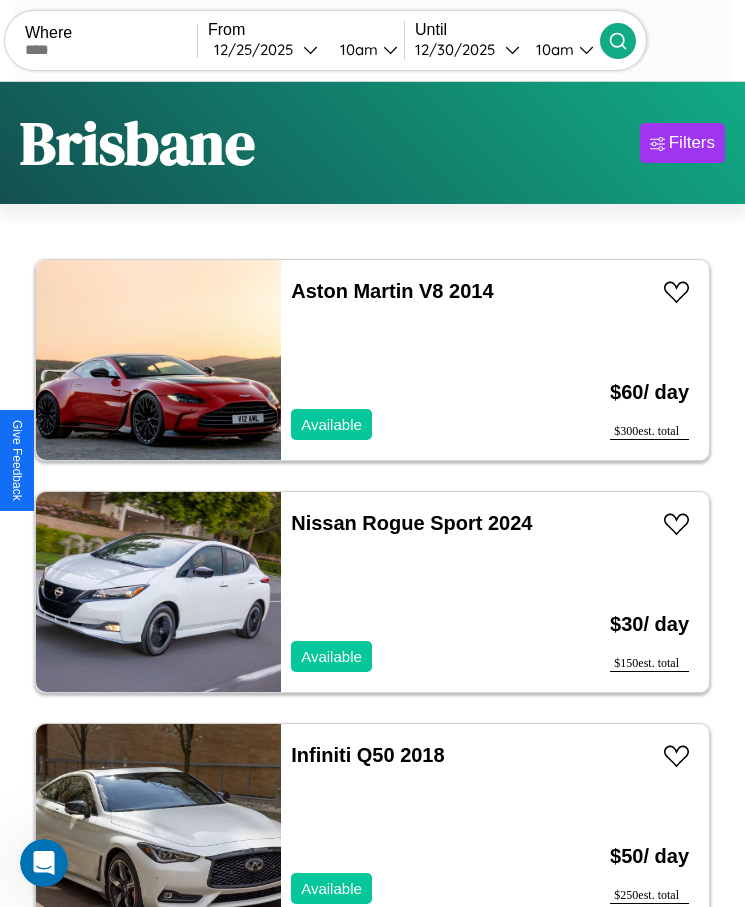 scroll, scrollTop: 50, scrollLeft: 0, axis: vertical 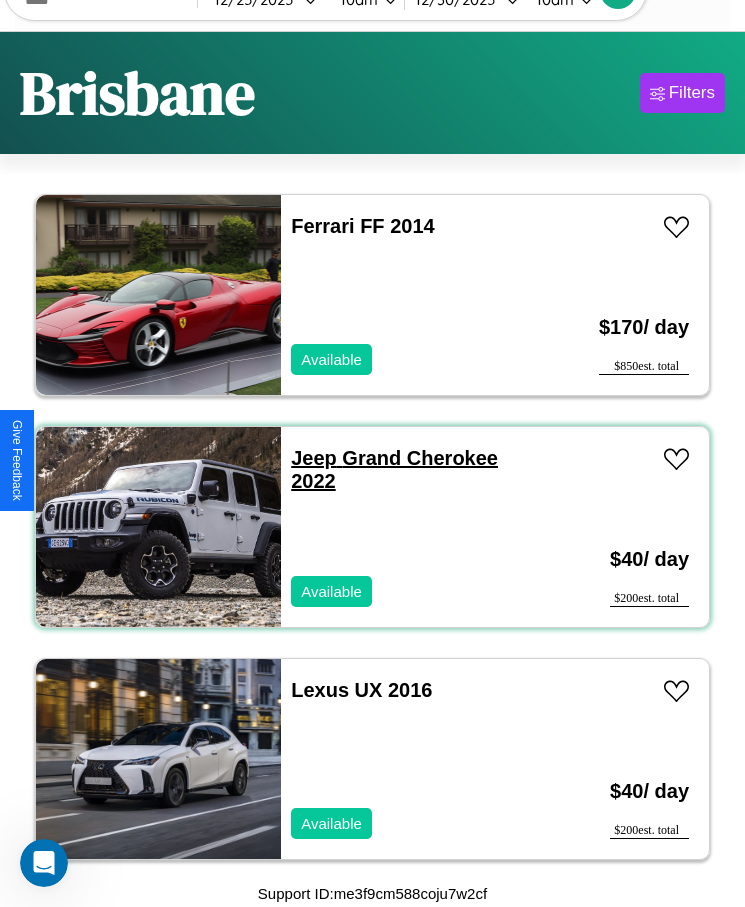 click on "Jeep   Grand Cherokee   2022" at bounding box center (394, 469) 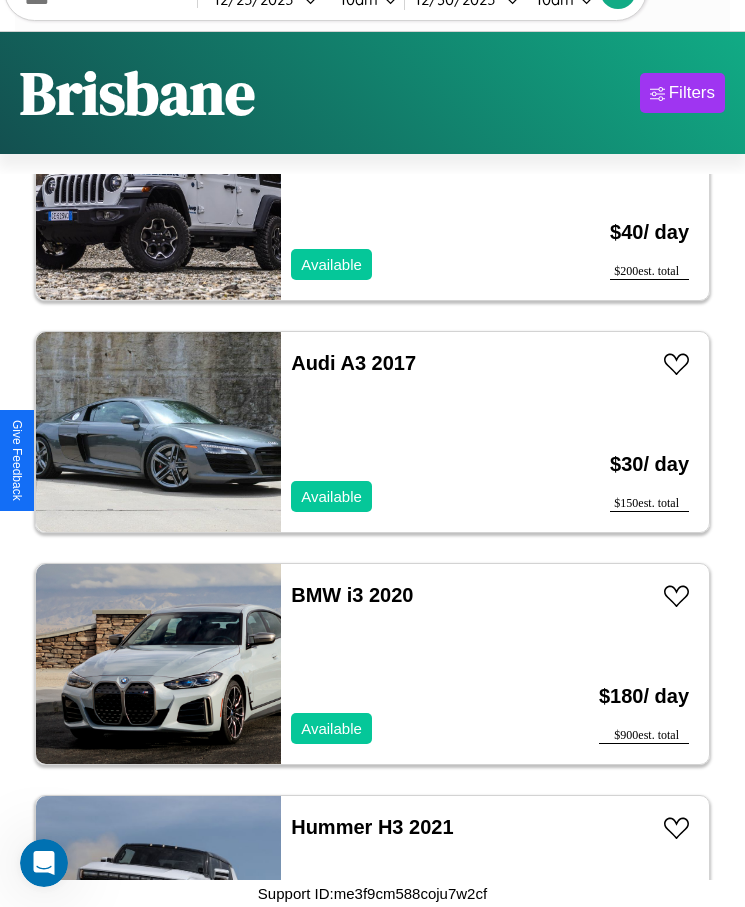scroll, scrollTop: 4887, scrollLeft: 0, axis: vertical 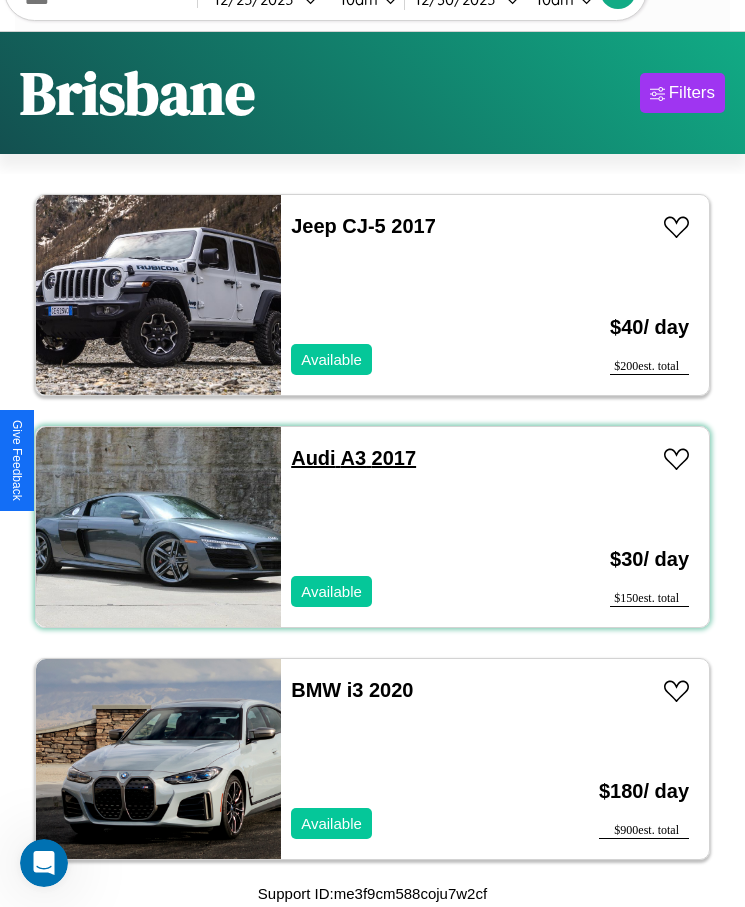 click on "Audi   A3   2017" at bounding box center (353, 458) 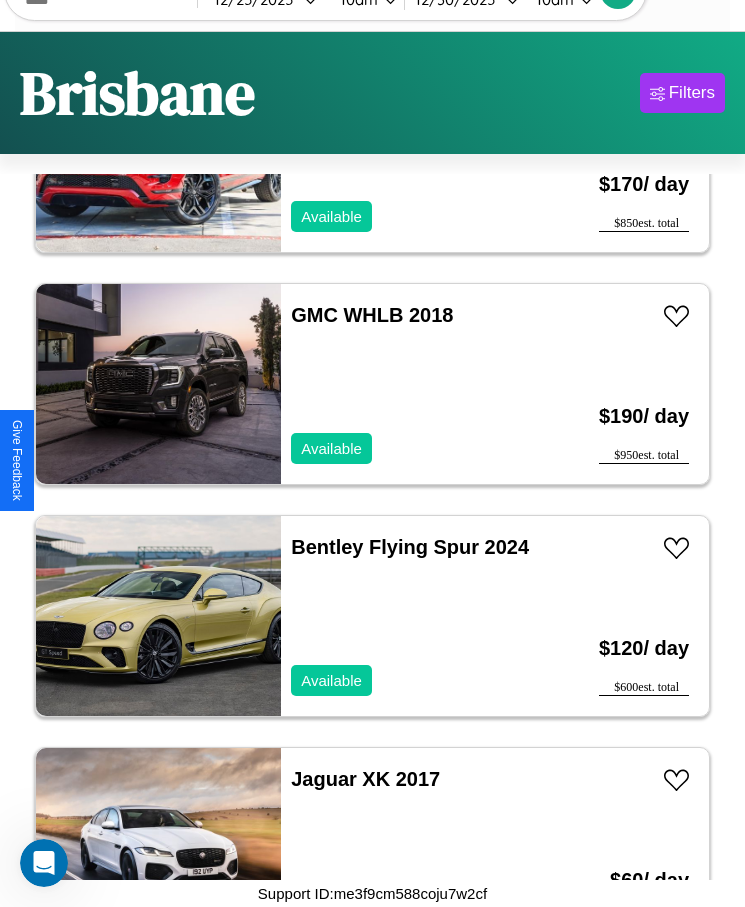 scroll, scrollTop: 2335, scrollLeft: 0, axis: vertical 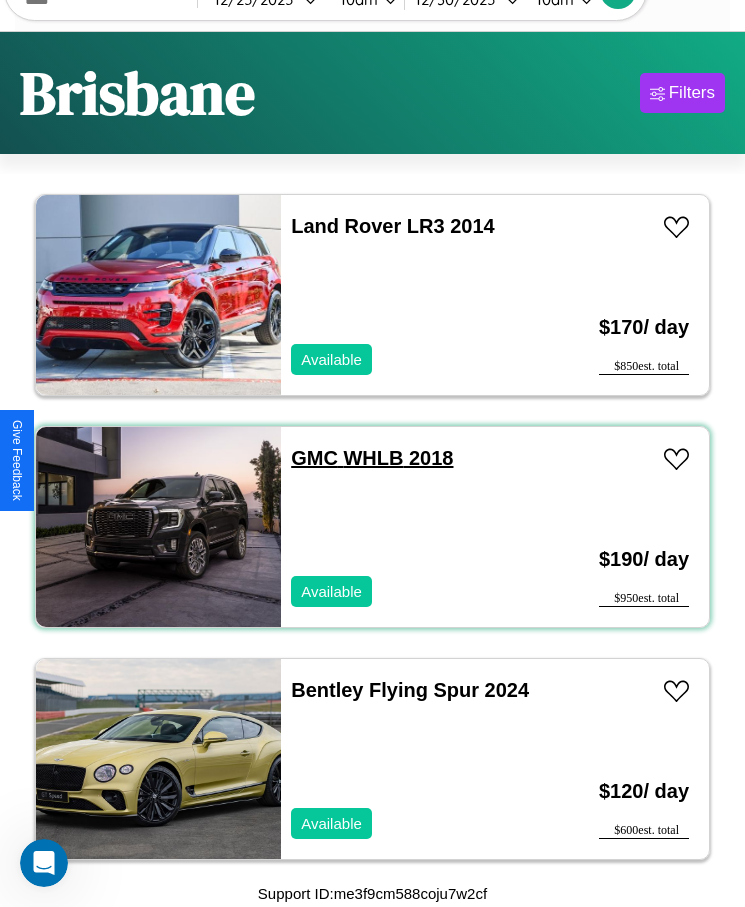 click on "GMC   WHLB   2018" at bounding box center [372, 458] 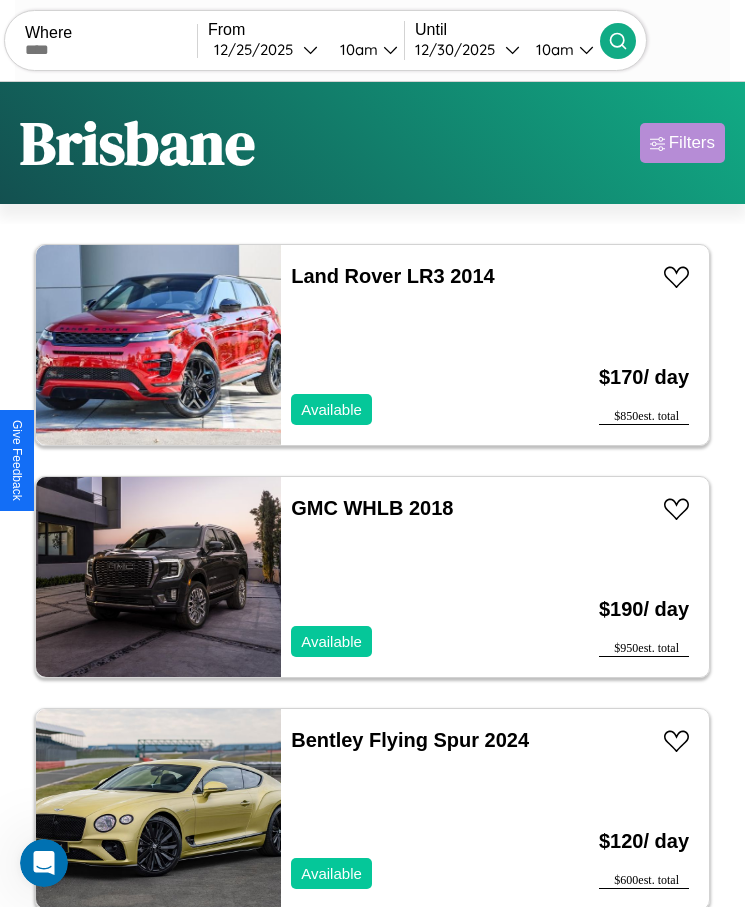 click on "Filters" at bounding box center (692, 143) 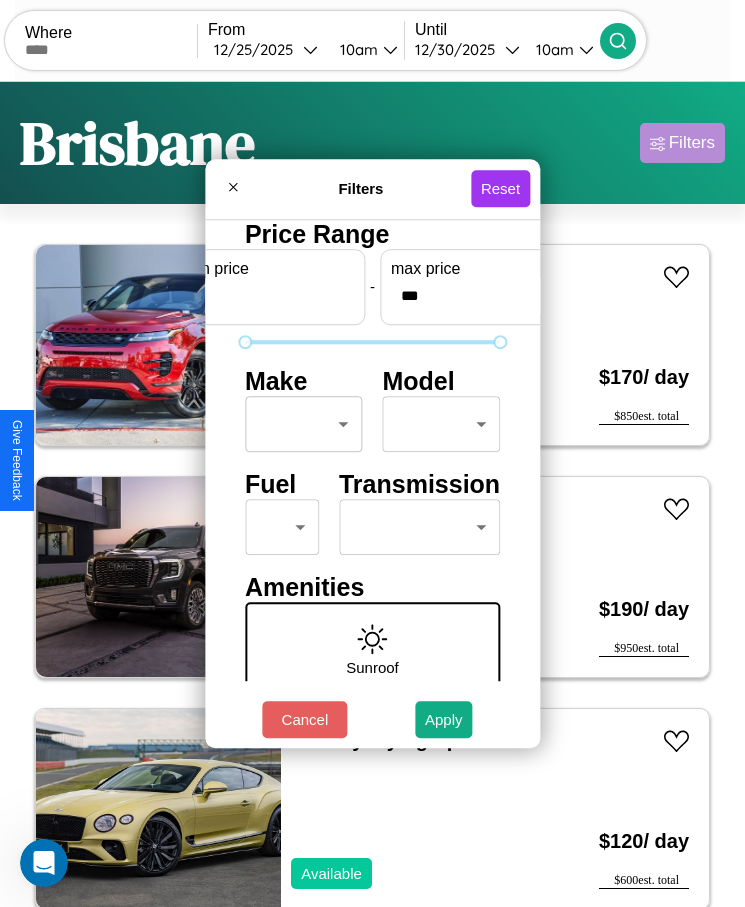 scroll, scrollTop: 85, scrollLeft: 0, axis: vertical 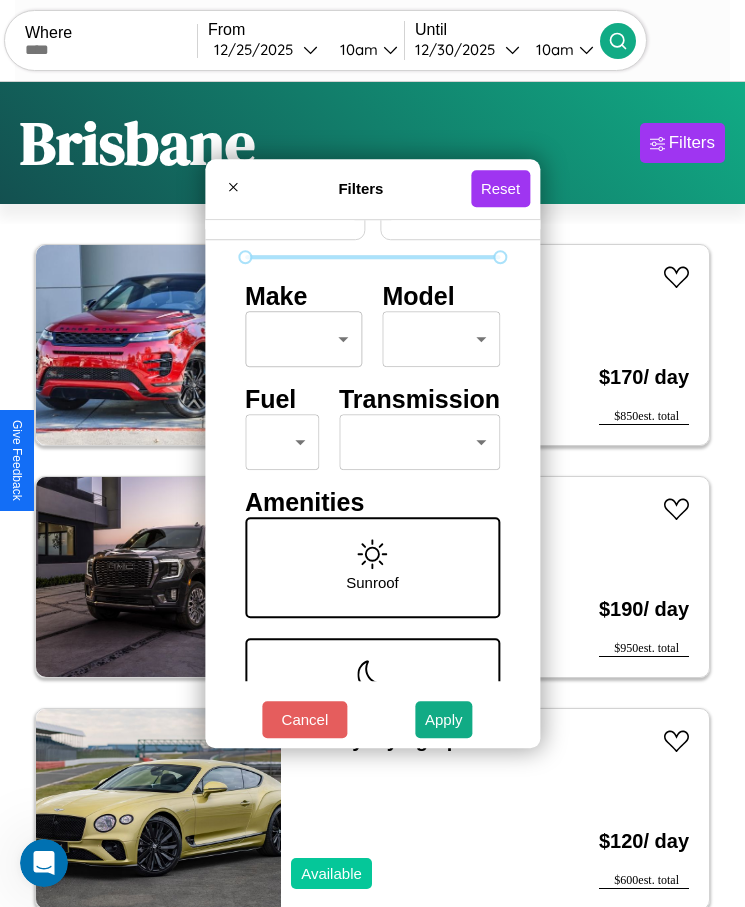 click on "CarGo Where From 12 / 25 / 2025 10am Until 12 / 30 / 2025 10am Become a Host Login Sign Up Brisbane Filters 50  cars in this area These cars can be picked up in this city. Aston Martin   V8   2014 Available $ 60  / day $ 300  est. total Nissan   Rogue Sport   2024 Available $ 30  / day $ 150  est. total Infiniti   Q50   2018 Available $ 50  / day $ 250  est. total Mercedes   CLK-Class   2016 Available $ 40  / day $ 200  est. total Aston Martin   DBS   2020 Available $ 80  / day $ 400  est. total Volvo   WHL   2016 Available $ 170  / day $ 850  est. total Volkswagen   FOX   2014 Available $ 30  / day $ 150  est. total Tesla   Roadster   2019 Available $ 50  / day $ 250  est. total Ford   F-100   2014 Available $ 140  / day $ 700  est. total Toyota   COROLLA iM   2019 Unavailable $ 160  / day $ 800  est. total Land Rover   LR3   2014 Available $ 170  / day $ 850  est. total GMC   WHLB   2018 Available $ 190  / day $ 950  est. total Bentley   Flying Spur   2024 Available $ 120  / day $ 600  est. total Jaguar" at bounding box center [372, 478] 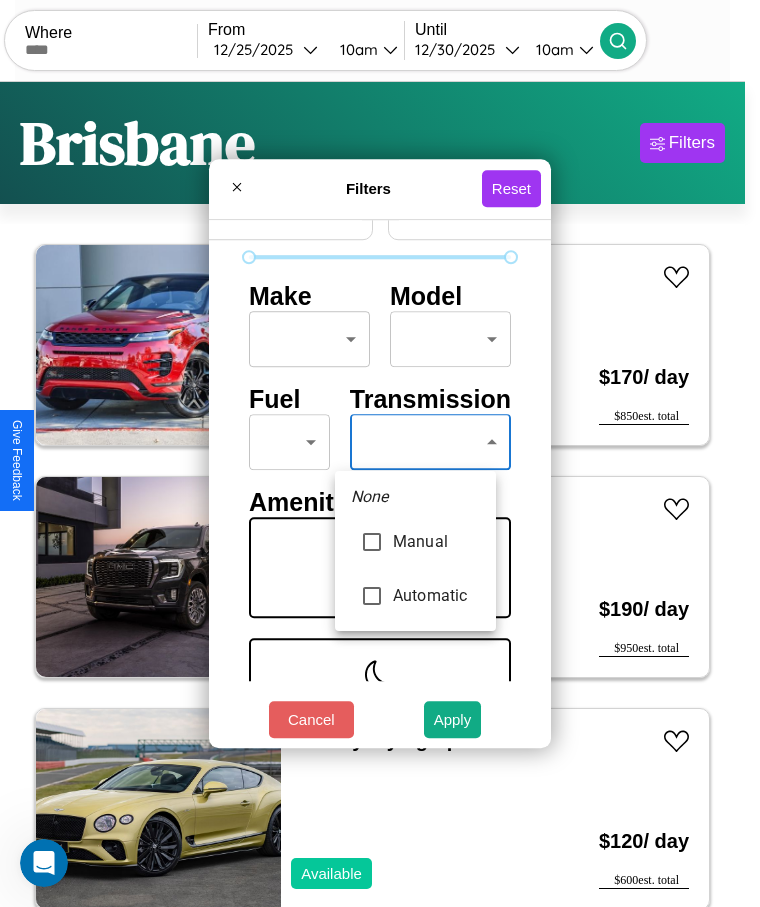 type on "******" 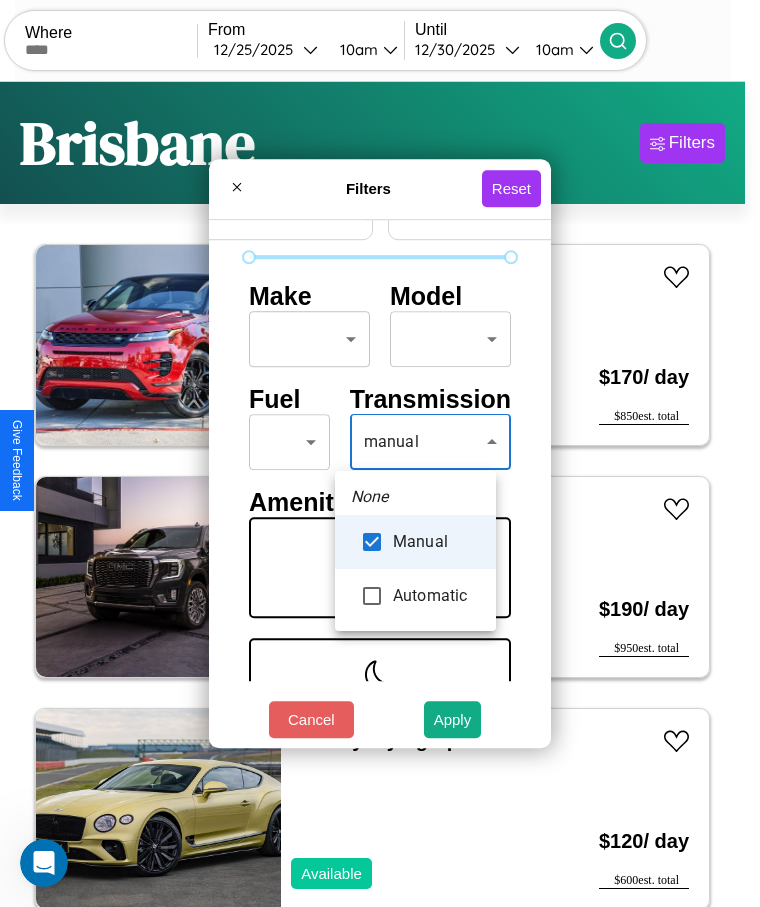 click at bounding box center [380, 453] 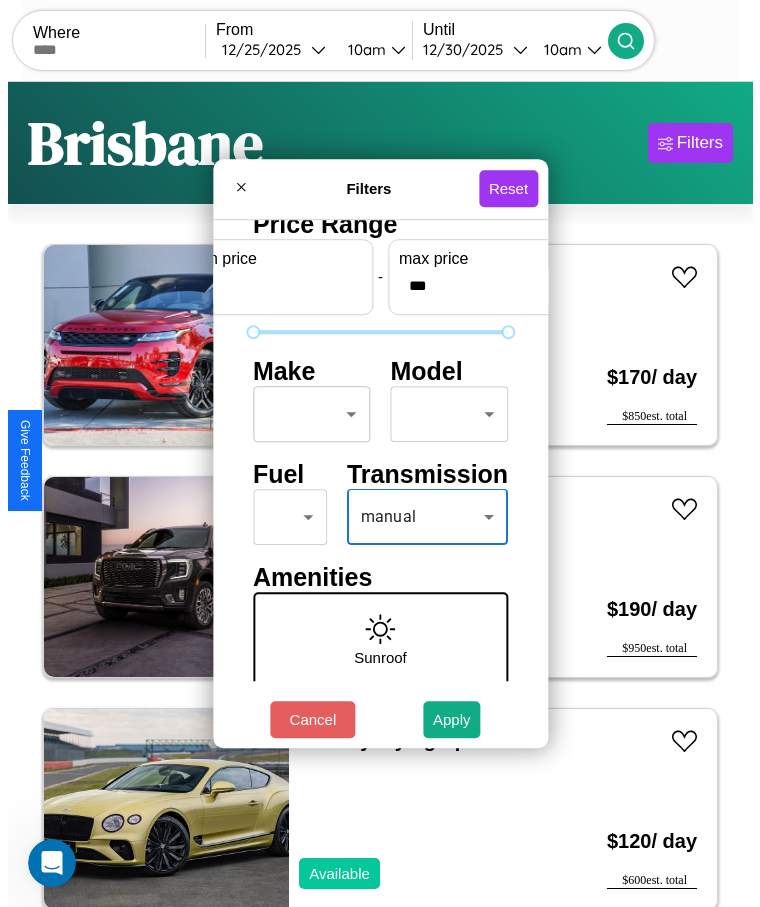 scroll, scrollTop: 0, scrollLeft: 0, axis: both 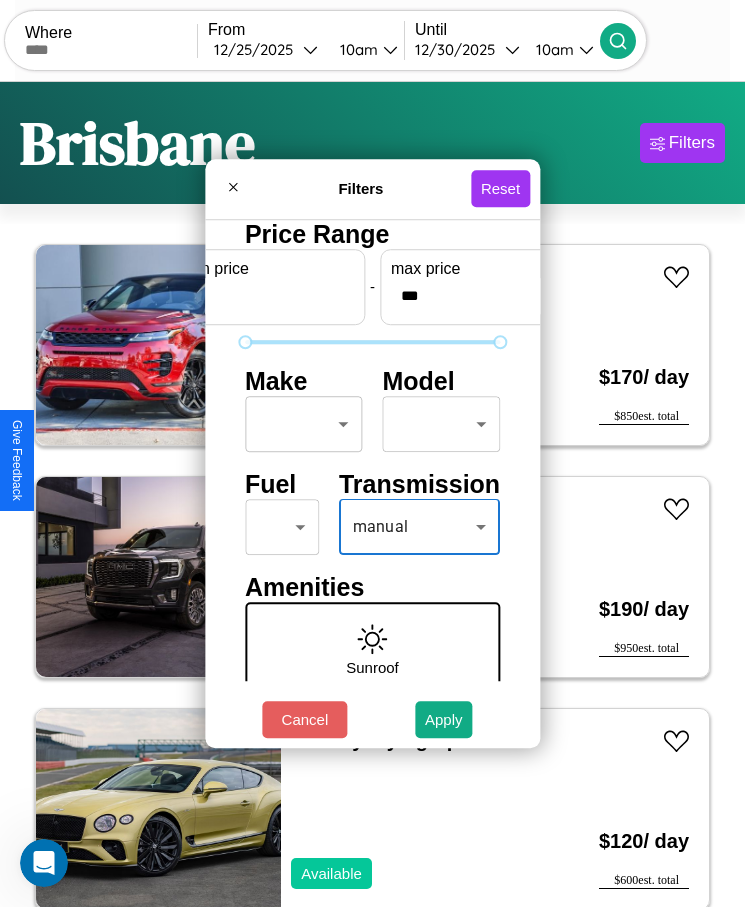 click on "CarGo Where From 12 / 25 / 2025 10am Until 12 / 30 / 2025 10am Become a Host Login Sign Up Brisbane Filters 50  cars in this area These cars can be picked up in this city. Aston Martin   V8   2014 Available $ 60  / day $ 300  est. total Nissan   Rogue Sport   2024 Available $ 30  / day $ 150  est. total Infiniti   Q50   2018 Available $ 50  / day $ 250  est. total Mercedes   CLK-Class   2016 Available $ 40  / day $ 200  est. total Aston Martin   DBS   2020 Available $ 80  / day $ 400  est. total Volvo   WHL   2016 Available $ 170  / day $ 850  est. total Volkswagen   FOX   2014 Available $ 30  / day $ 150  est. total Tesla   Roadster   2019 Available $ 50  / day $ 250  est. total Ford   F-100   2014 Available $ 140  / day $ 700  est. total Toyota   COROLLA iM   2019 Unavailable $ 160  / day $ 800  est. total Land Rover   LR3   2014 Available $ 170  / day $ 850  est. total GMC   WHLB   2018 Available $ 190  / day $ 950  est. total Bentley   Flying Spur   2024 Available $ 120  / day $ 600  est. total Jaguar" at bounding box center (372, 478) 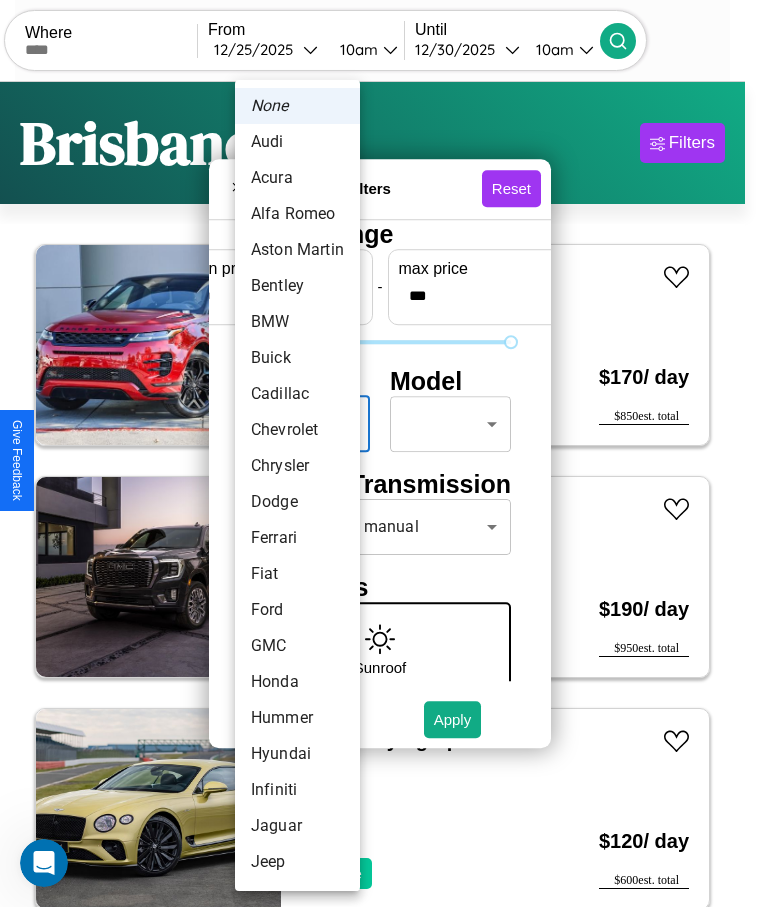 scroll, scrollTop: 53, scrollLeft: 0, axis: vertical 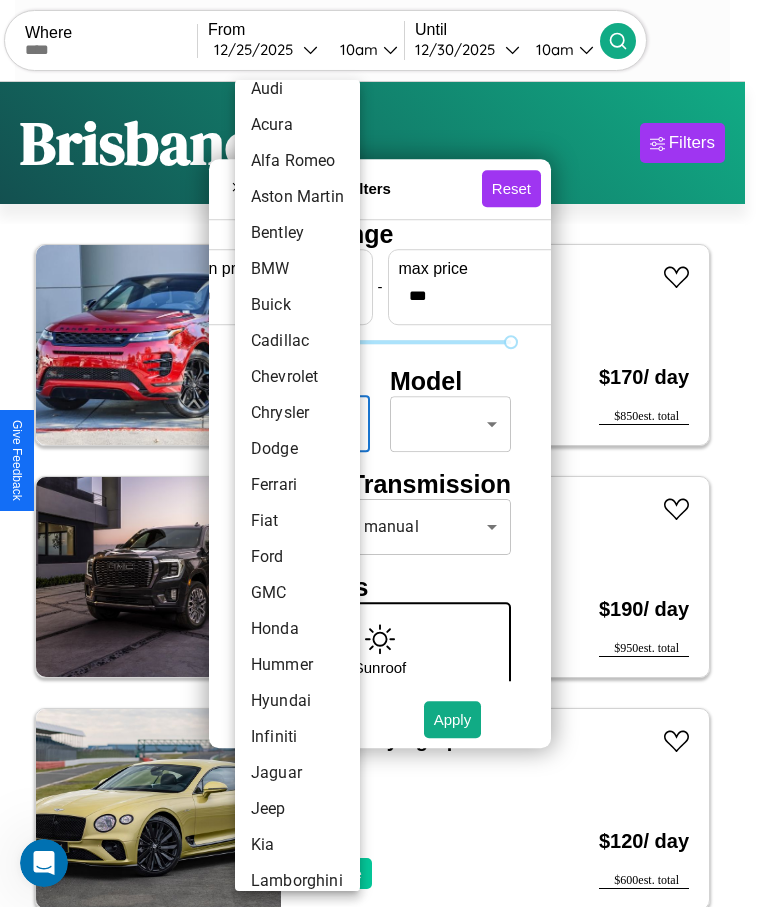 click on "Ferrari" at bounding box center (297, 485) 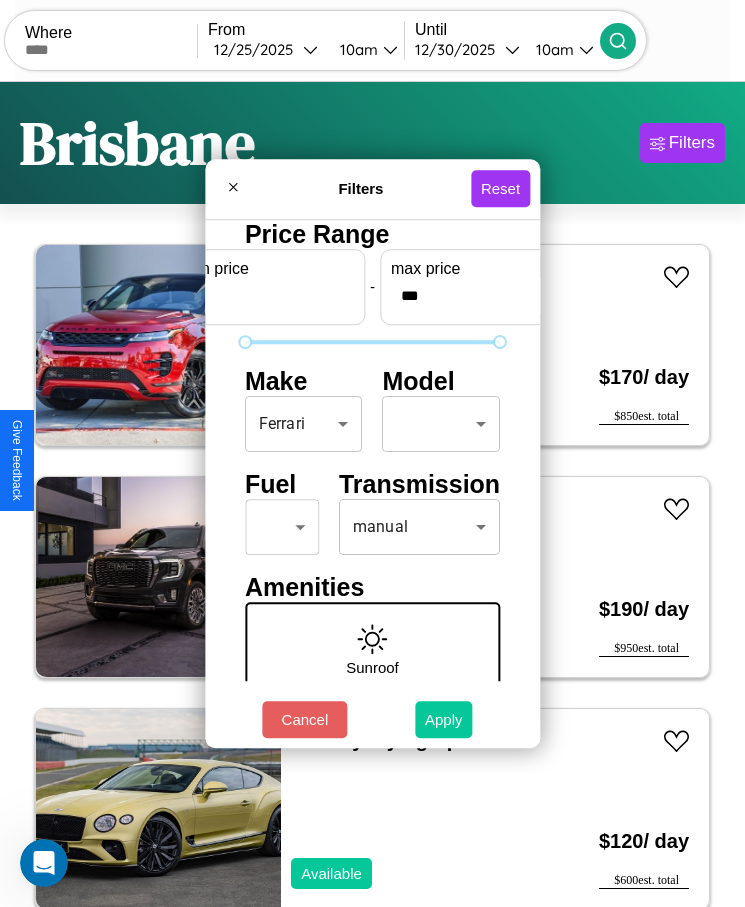 click on "Apply" at bounding box center (444, 719) 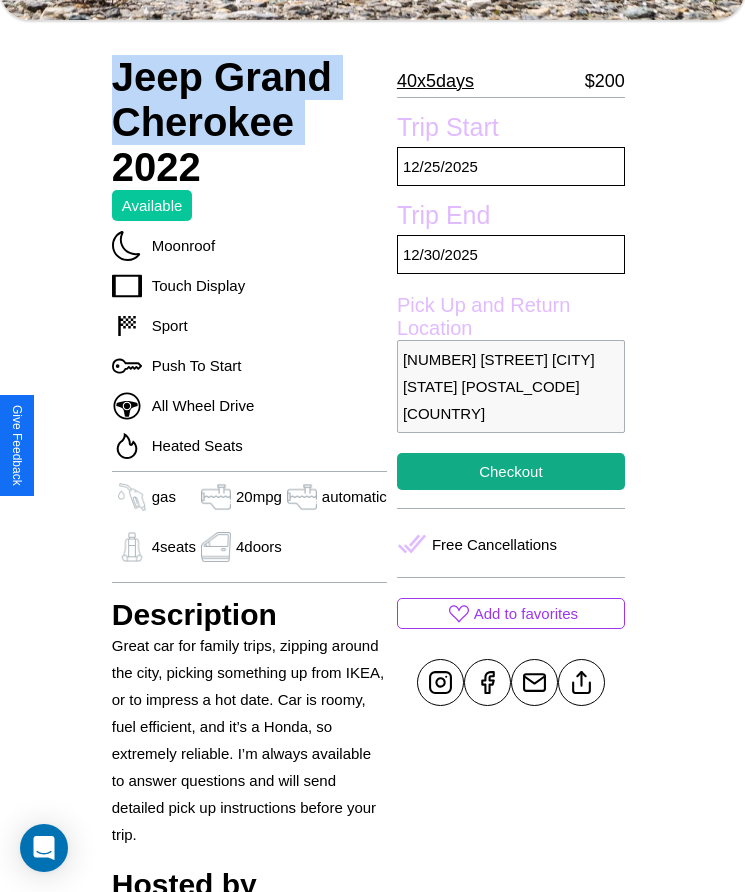 scroll, scrollTop: 643, scrollLeft: 0, axis: vertical 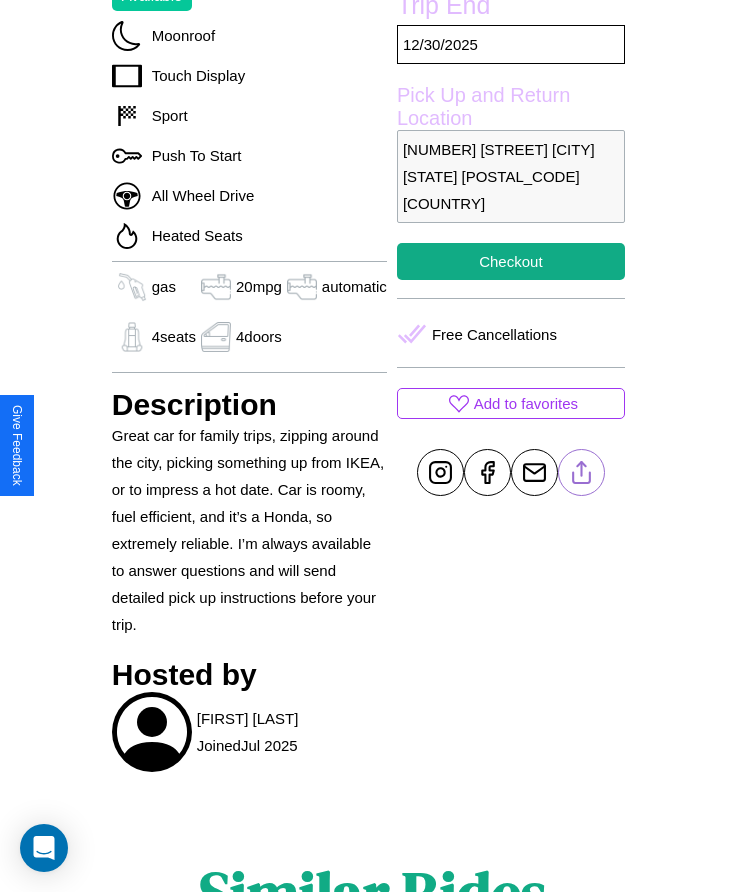 click 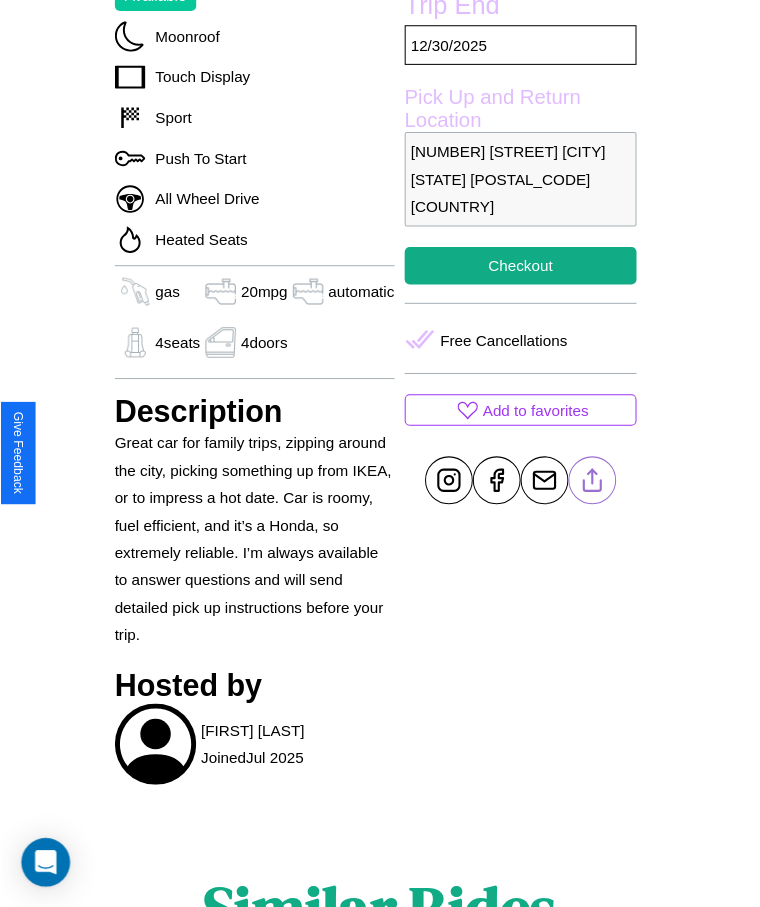 scroll, scrollTop: 574, scrollLeft: 0, axis: vertical 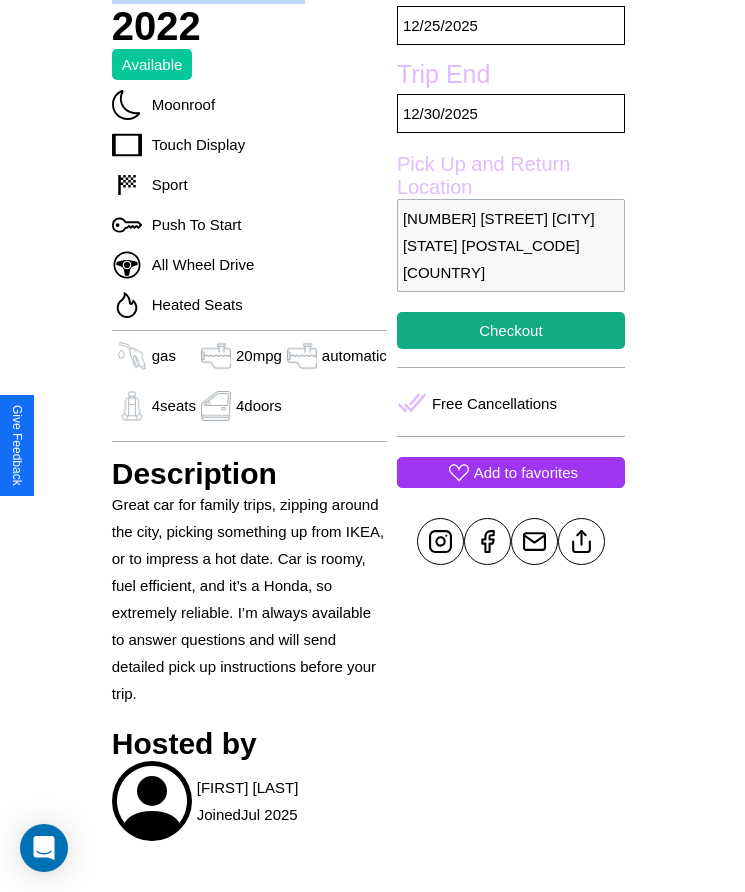 click on "Add to favorites" at bounding box center [526, 472] 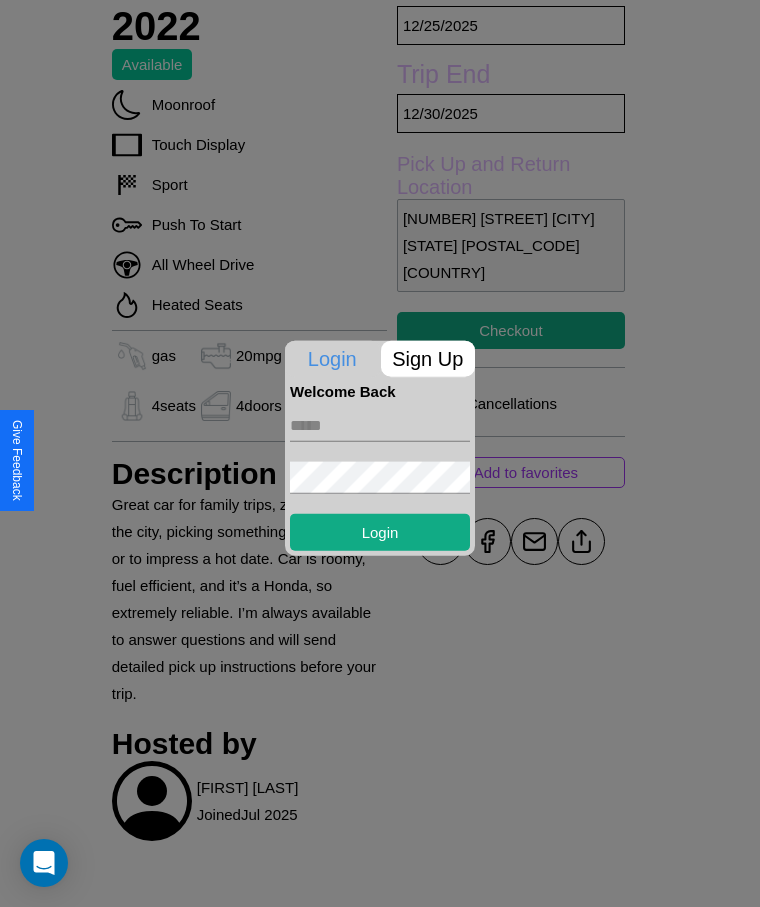 click at bounding box center (380, 425) 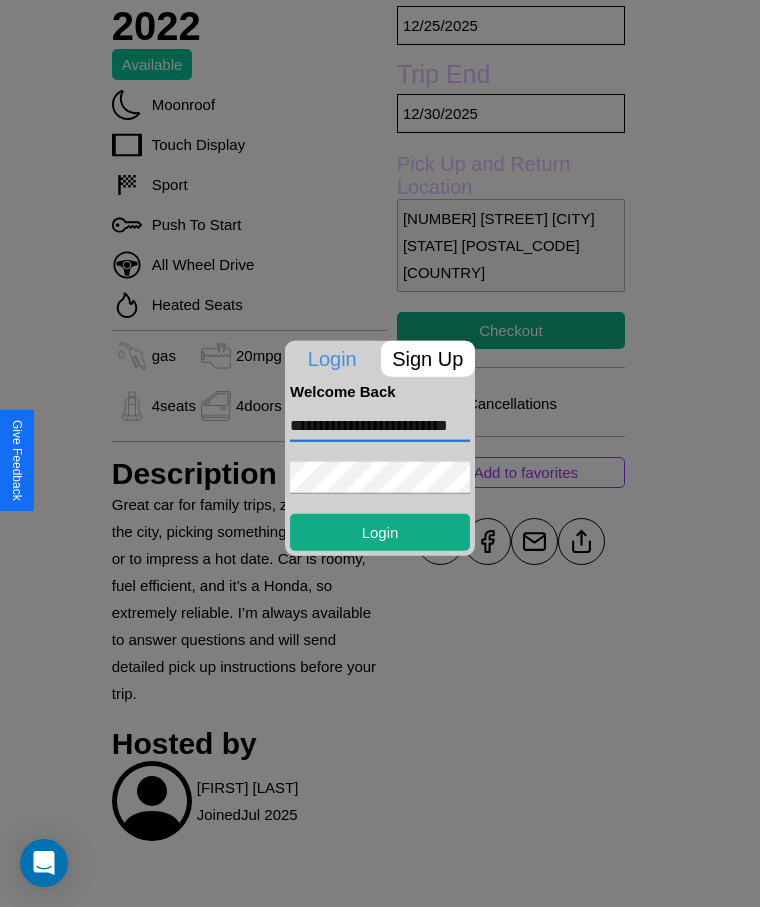 scroll, scrollTop: 0, scrollLeft: 41, axis: horizontal 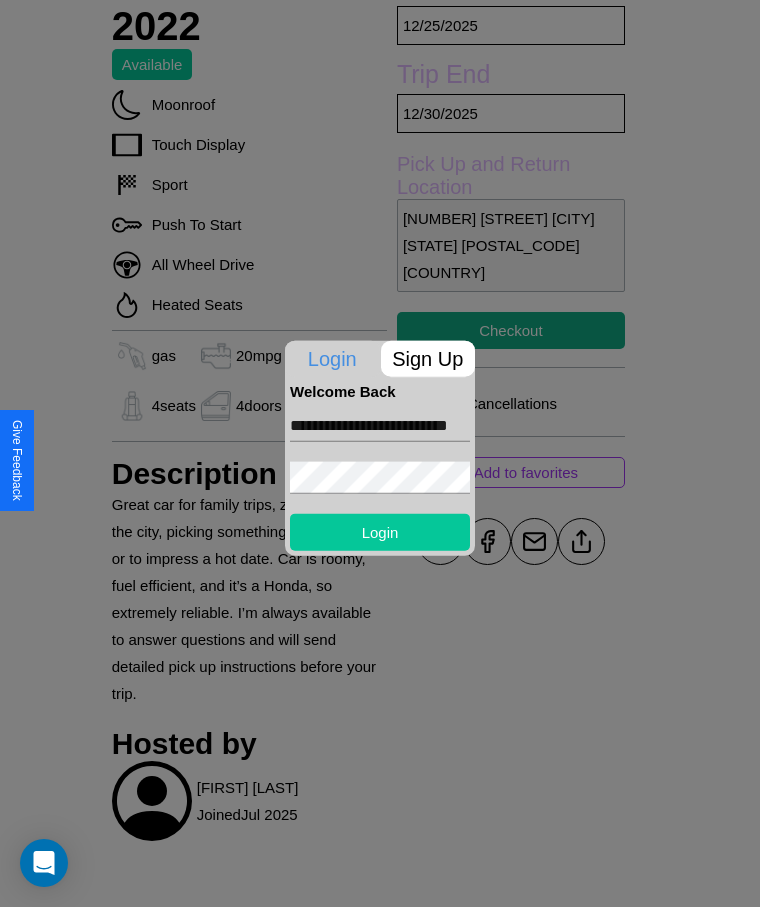 click on "Login" at bounding box center (380, 531) 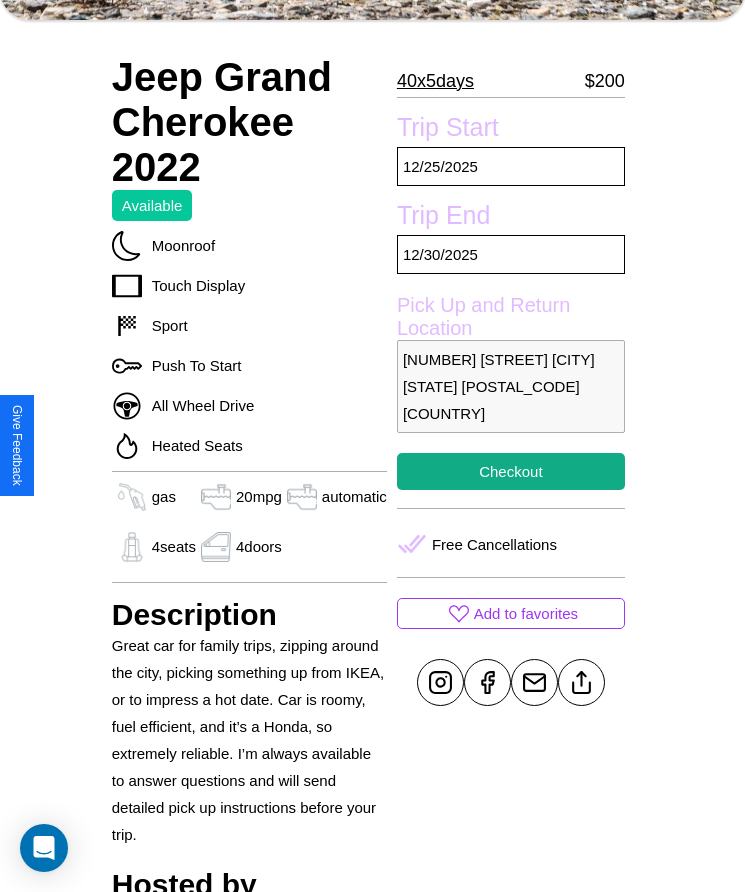 scroll, scrollTop: 432, scrollLeft: 0, axis: vertical 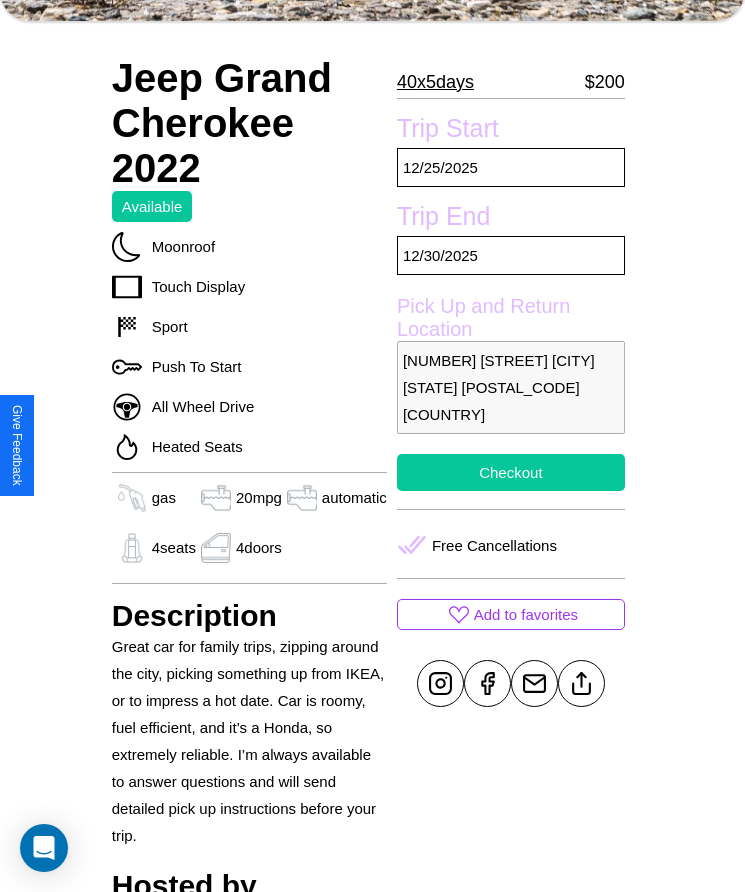 click on "Checkout" at bounding box center (511, 472) 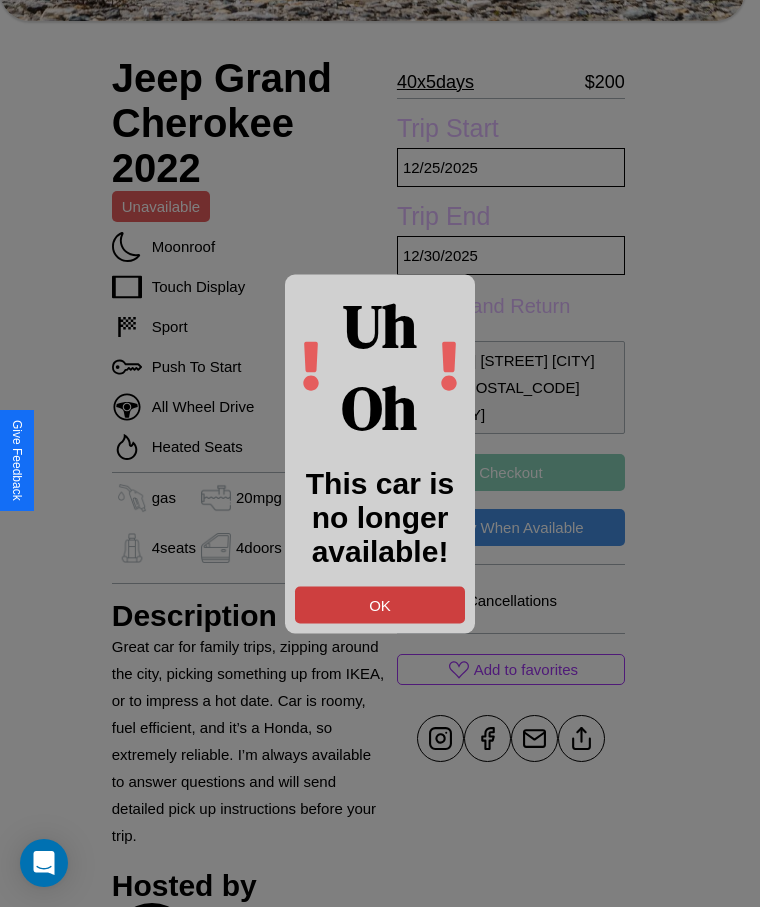 click on "OK" at bounding box center (380, 604) 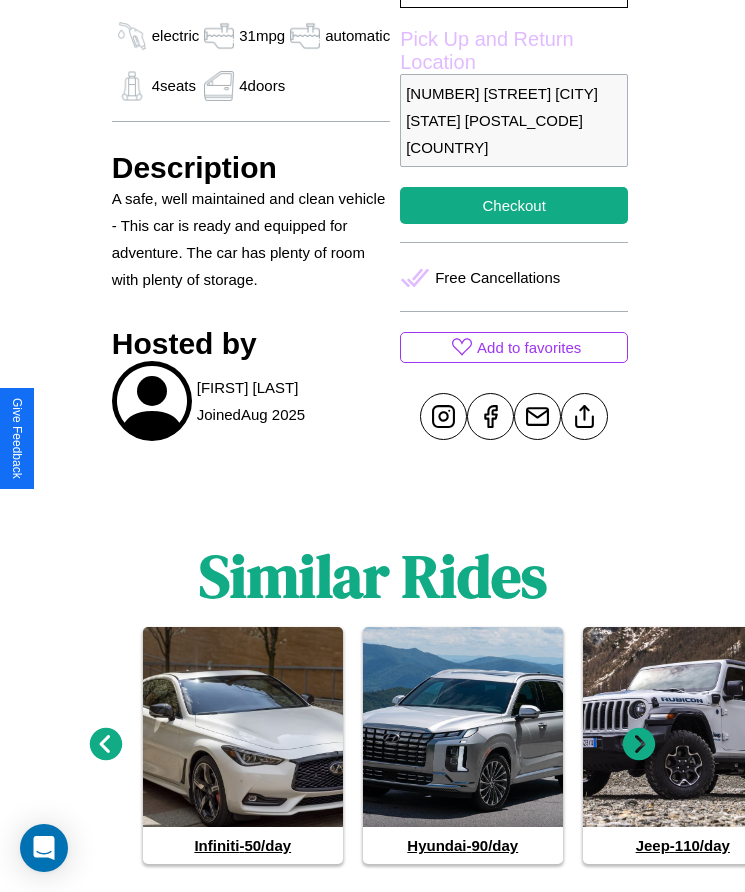 scroll, scrollTop: 836, scrollLeft: 0, axis: vertical 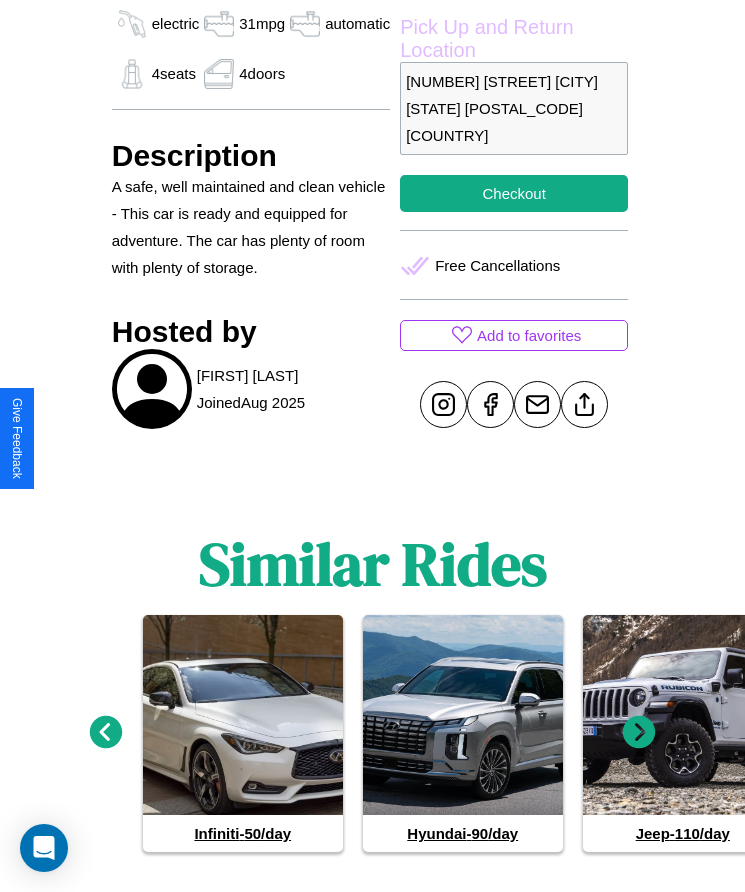 click 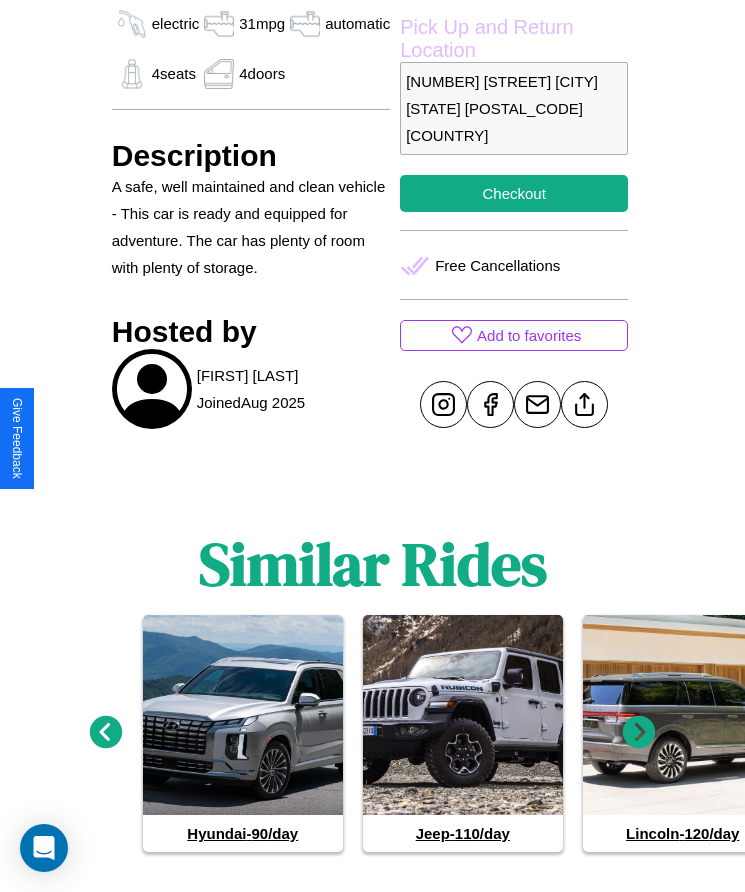 click 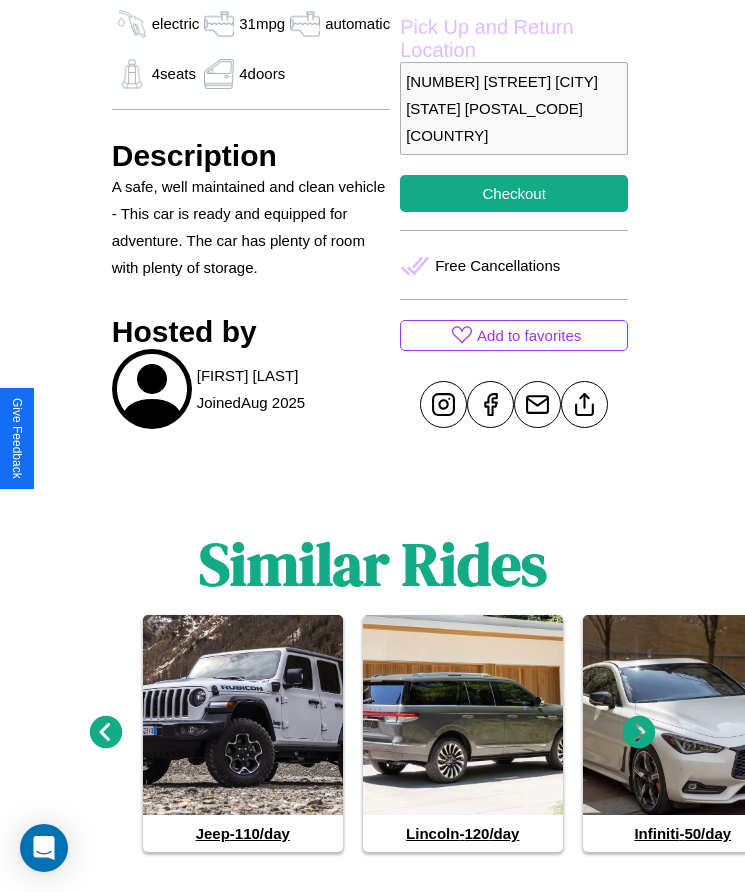 click 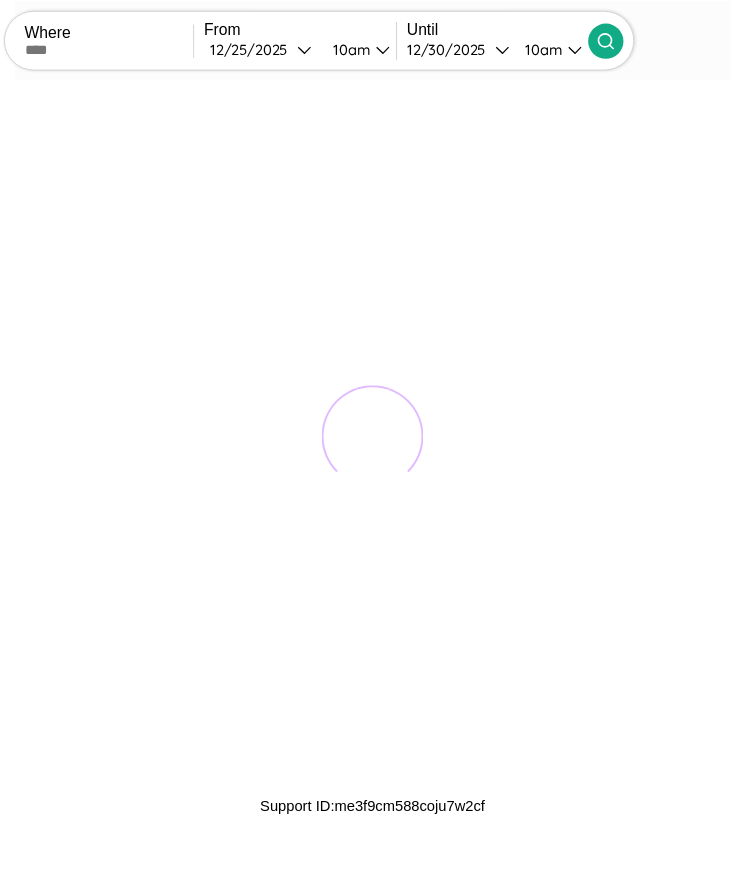 scroll, scrollTop: 0, scrollLeft: 0, axis: both 